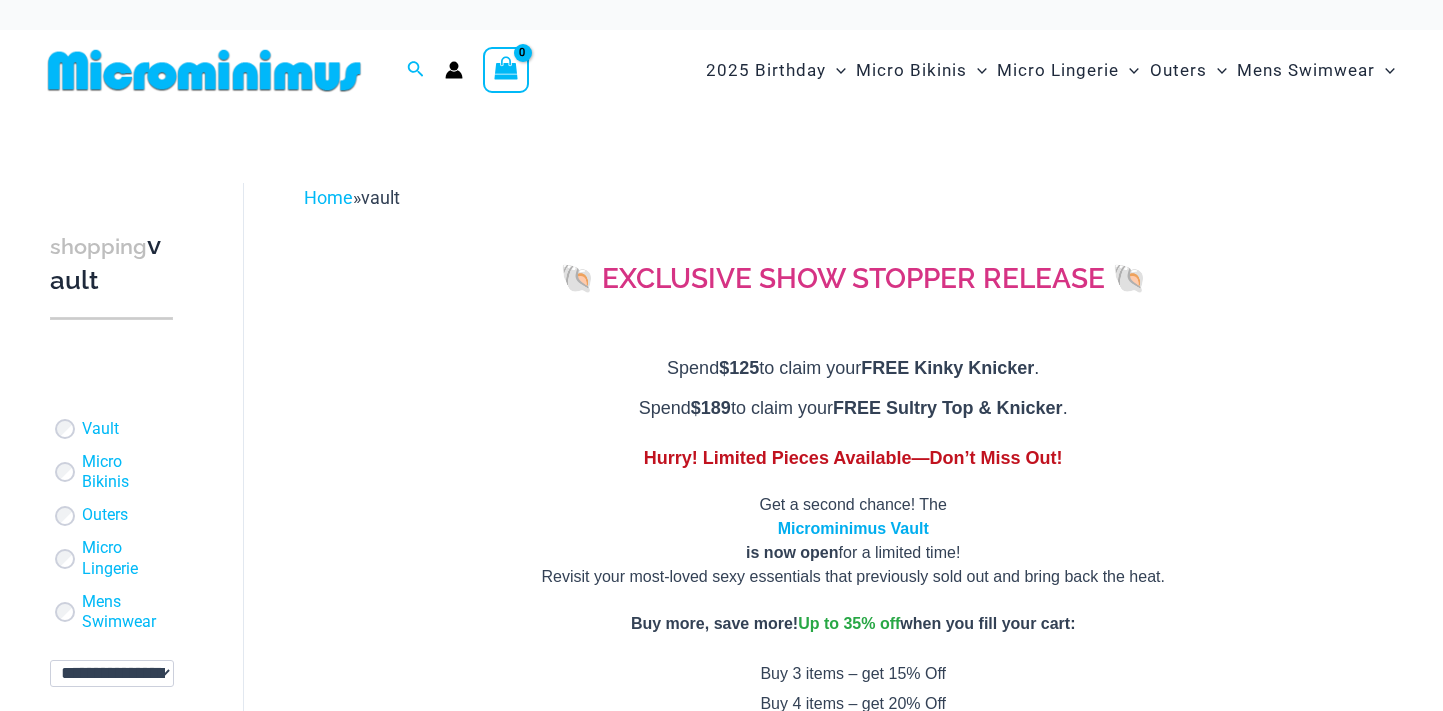 scroll, scrollTop: 0, scrollLeft: 0, axis: both 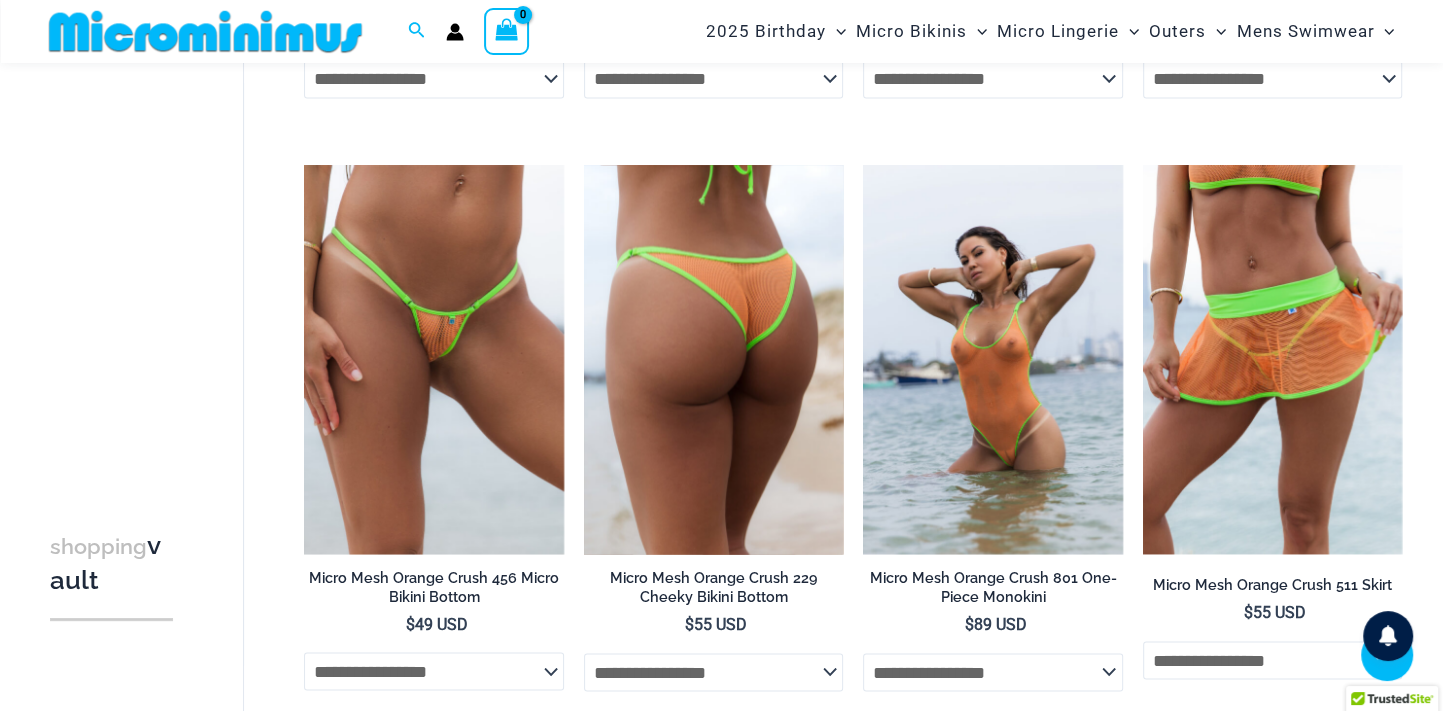 click at bounding box center (713, 359) 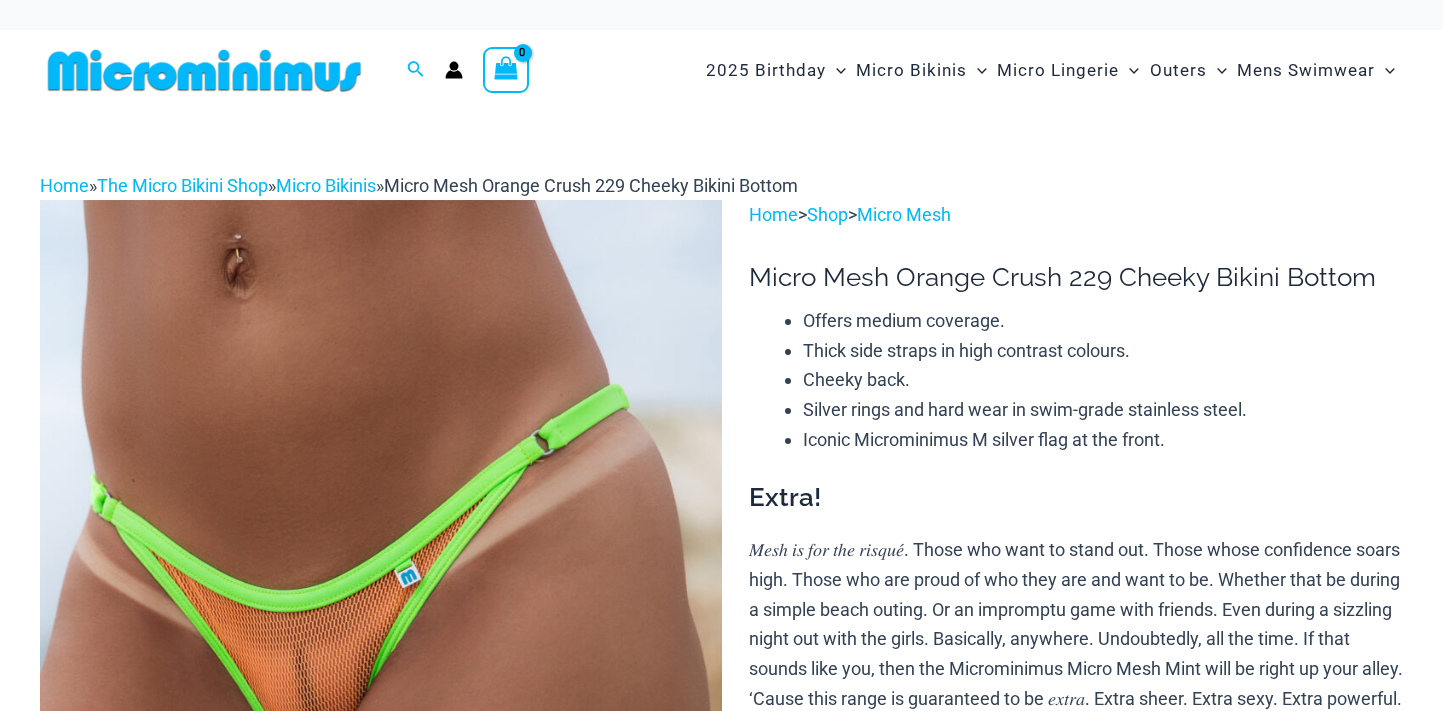 scroll, scrollTop: 0, scrollLeft: 0, axis: both 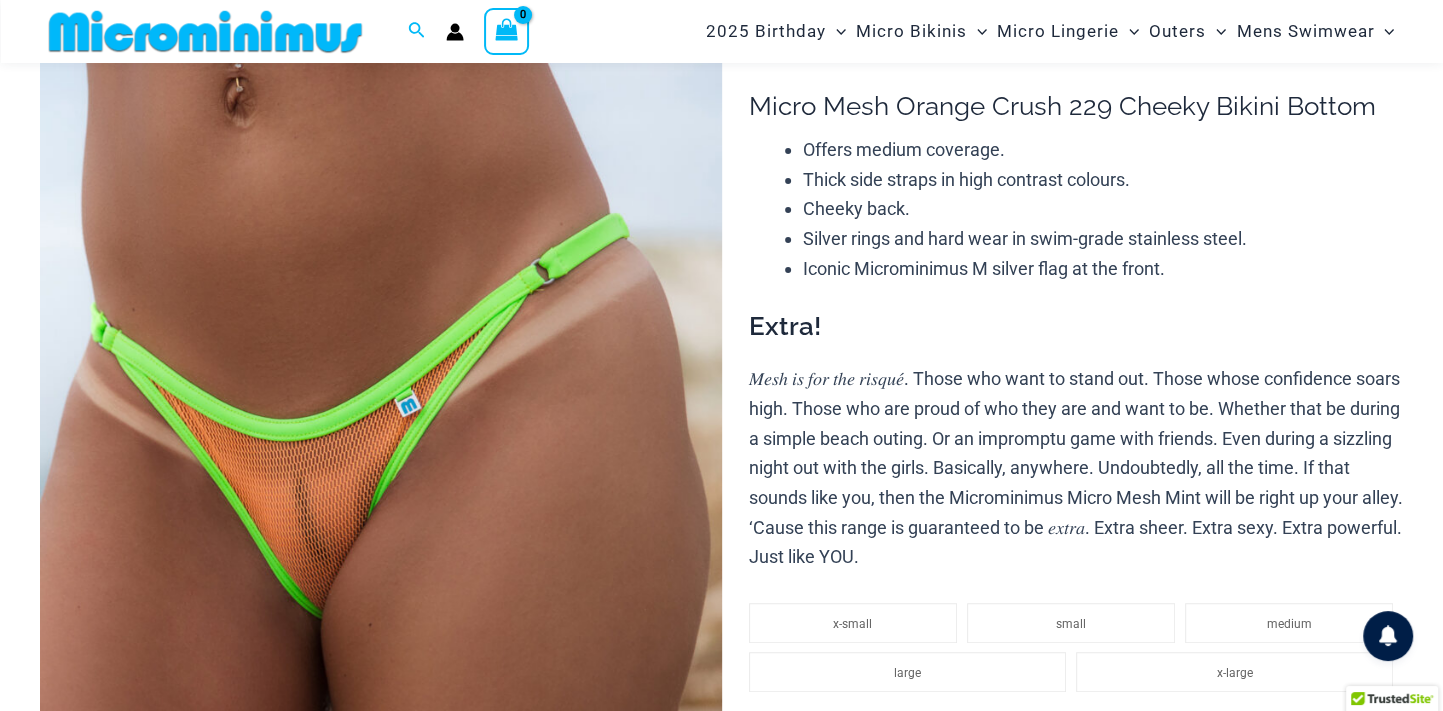 click at bounding box center (381, 540) 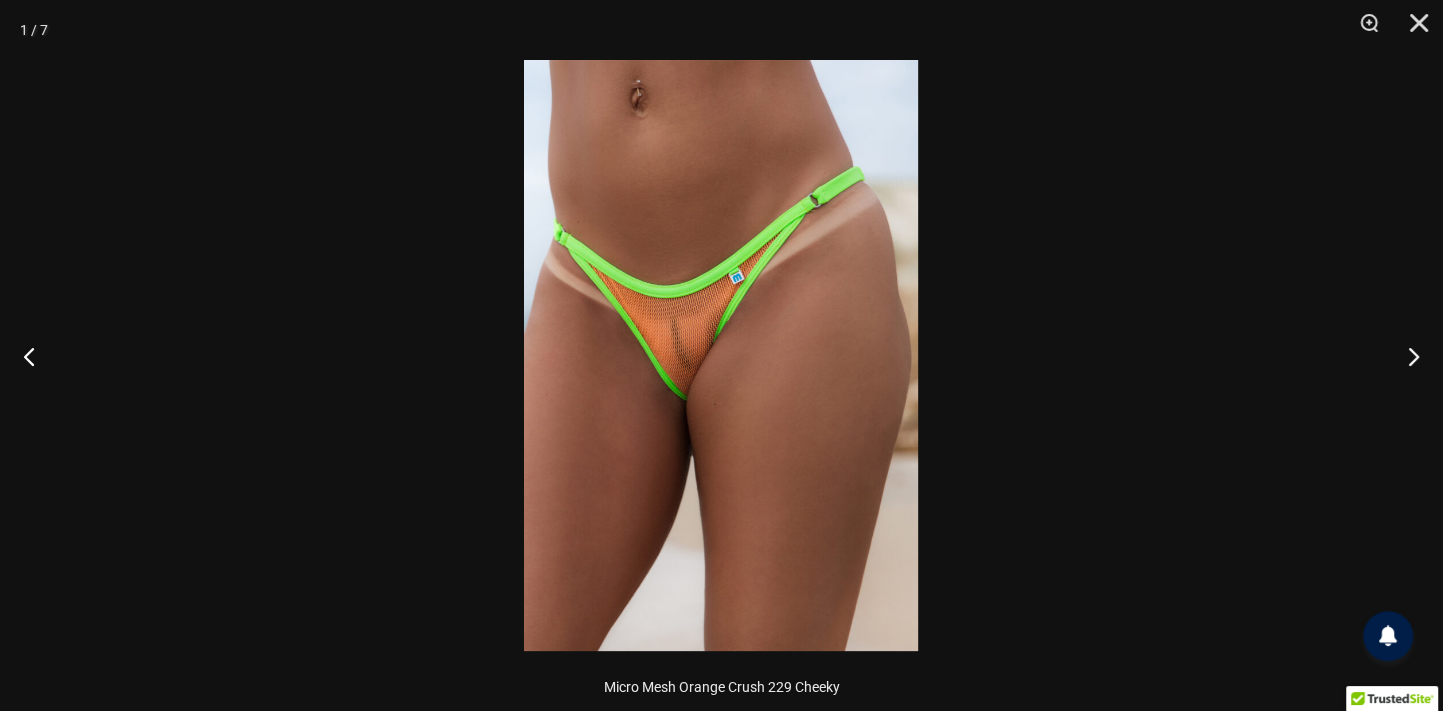 click at bounding box center (721, 355) 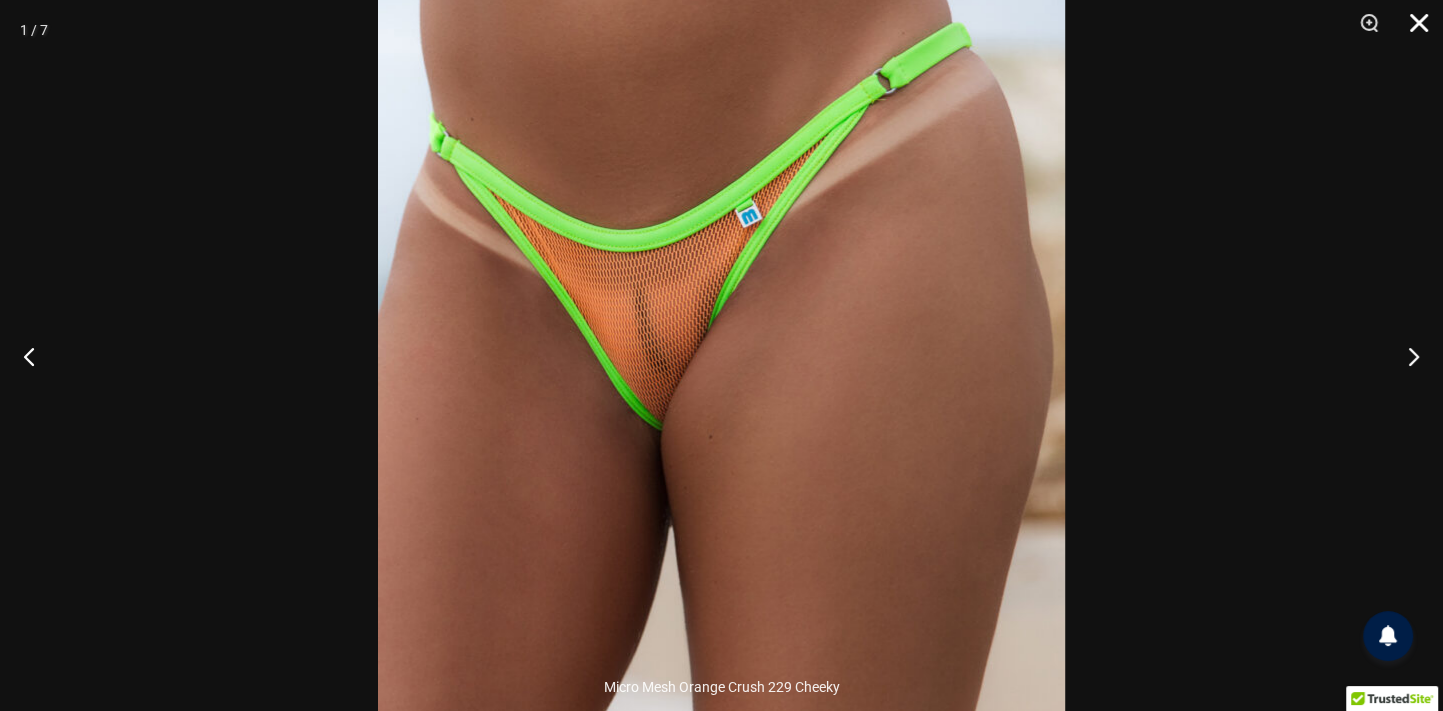 click at bounding box center [1412, 30] 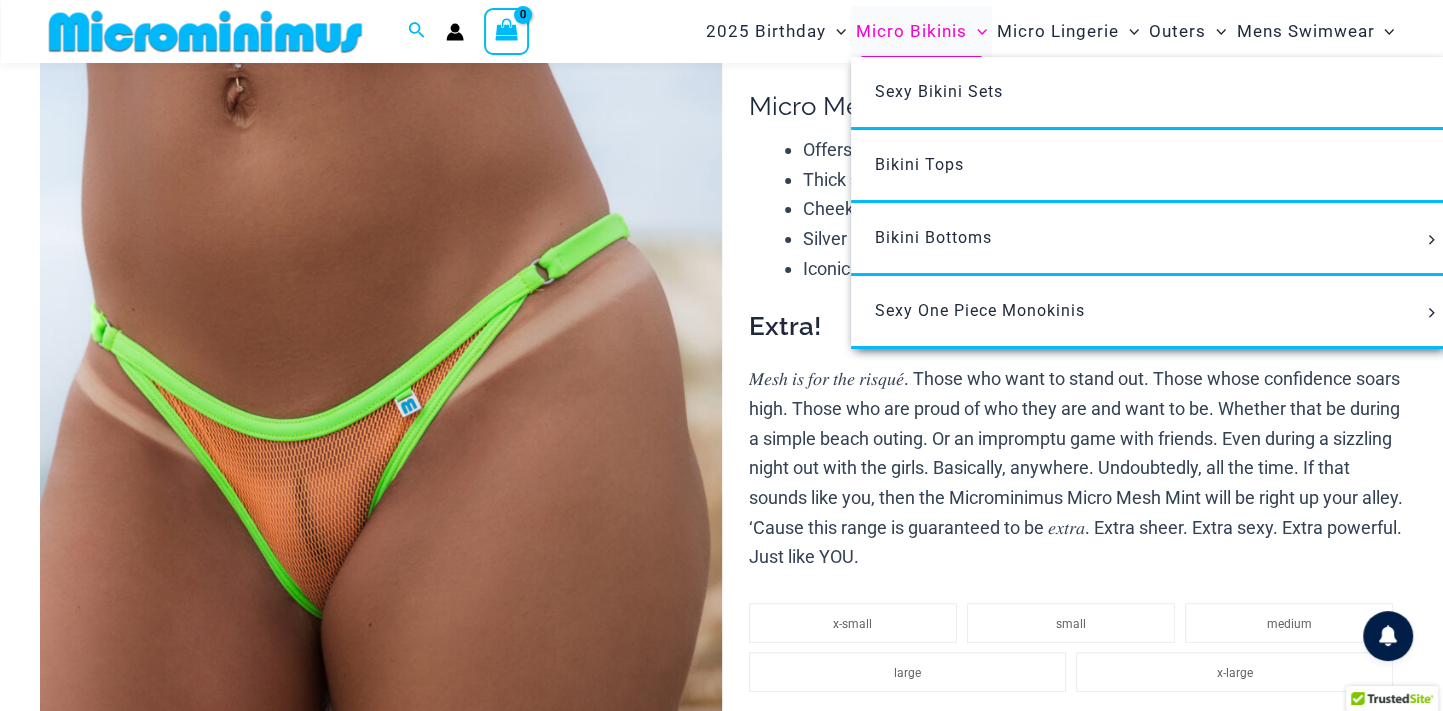 click on "Micro Bikinis" at bounding box center (911, 31) 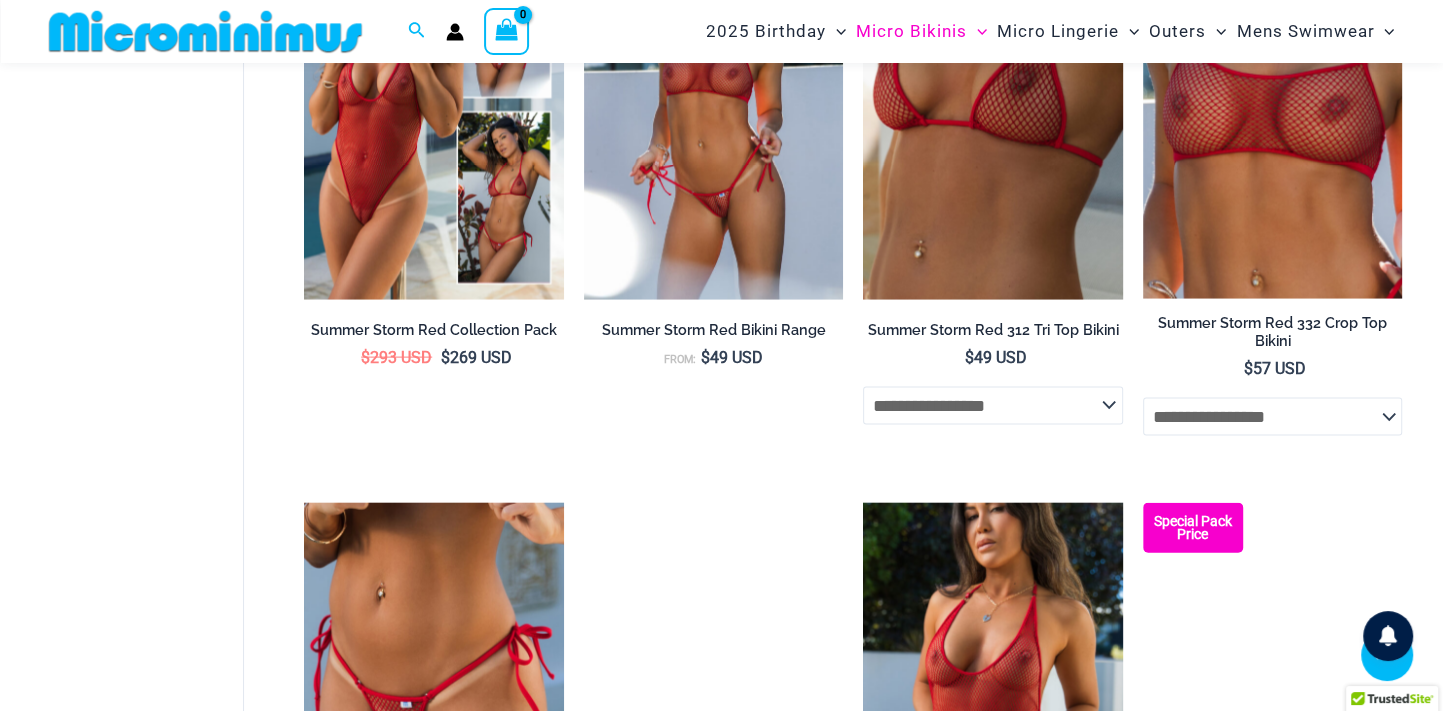 scroll, scrollTop: 3109, scrollLeft: 0, axis: vertical 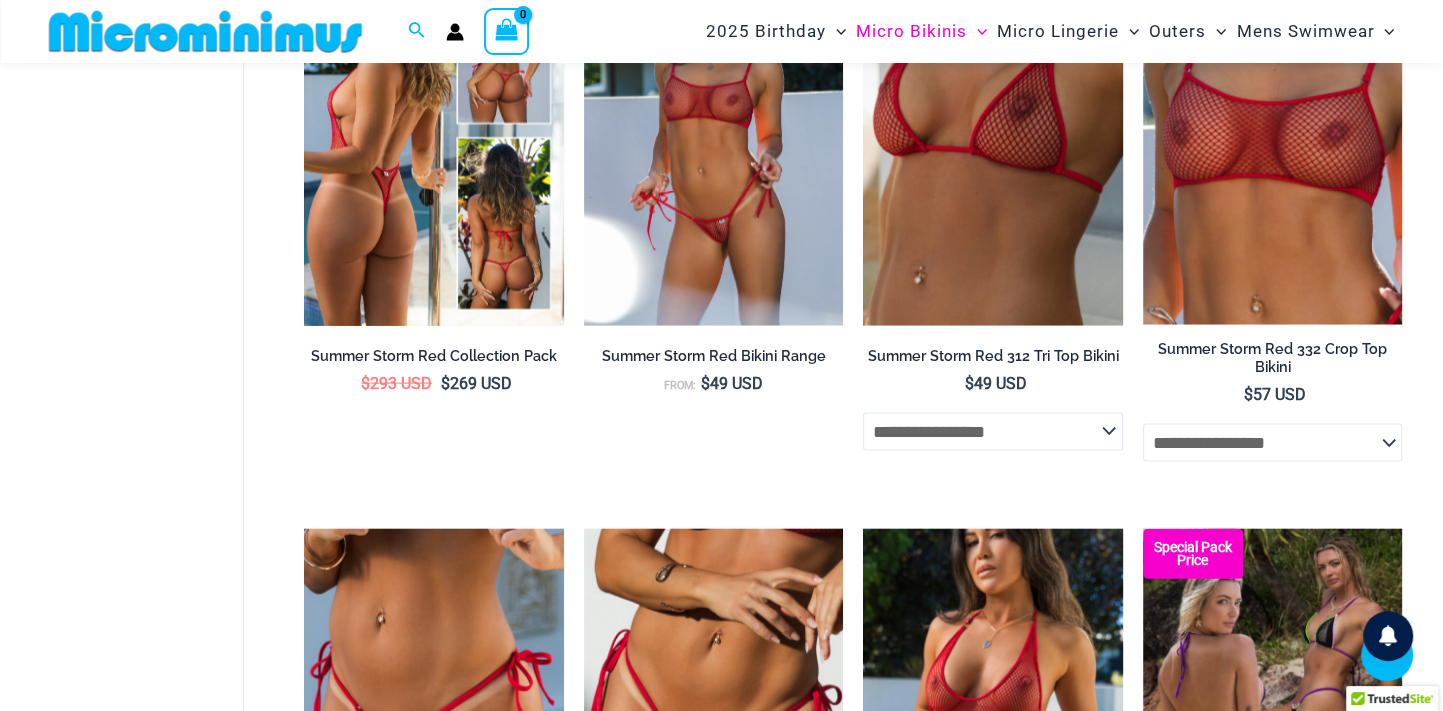 click at bounding box center (433, 131) 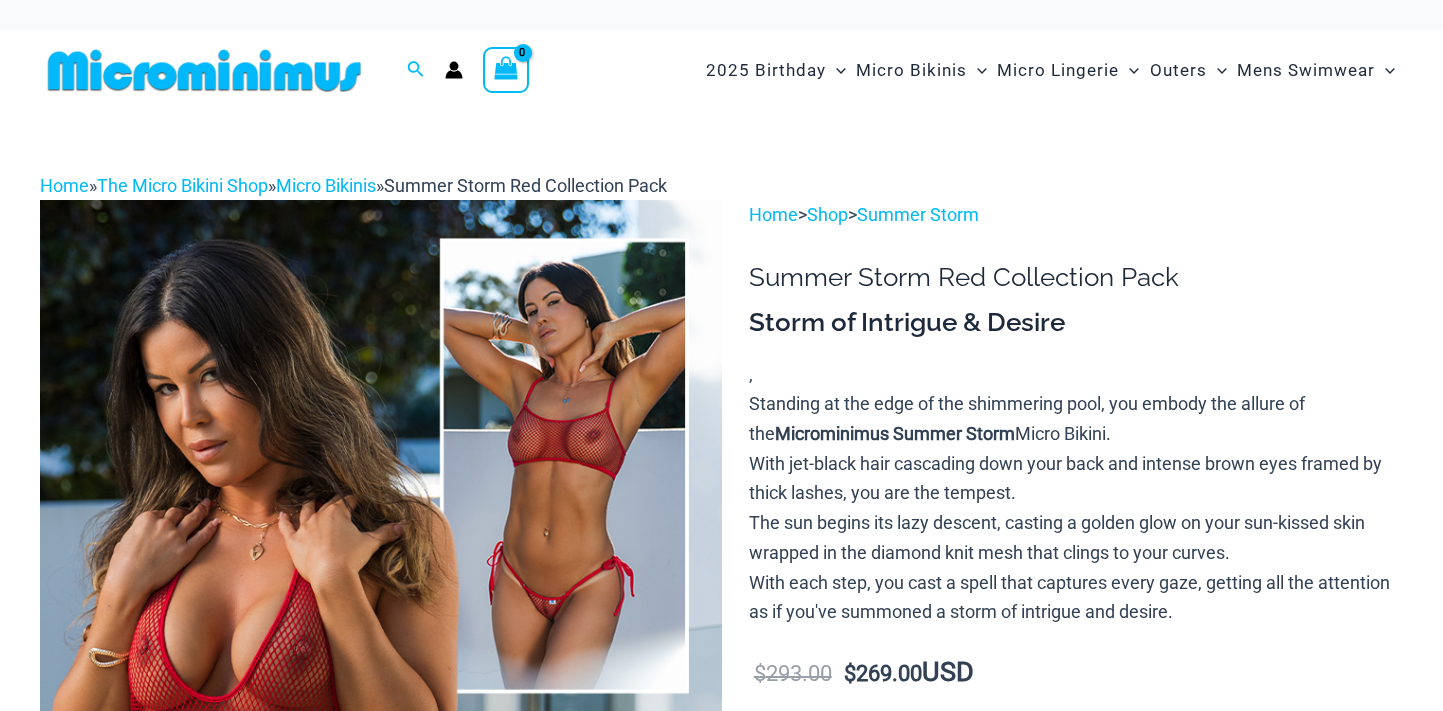 scroll, scrollTop: 0, scrollLeft: 0, axis: both 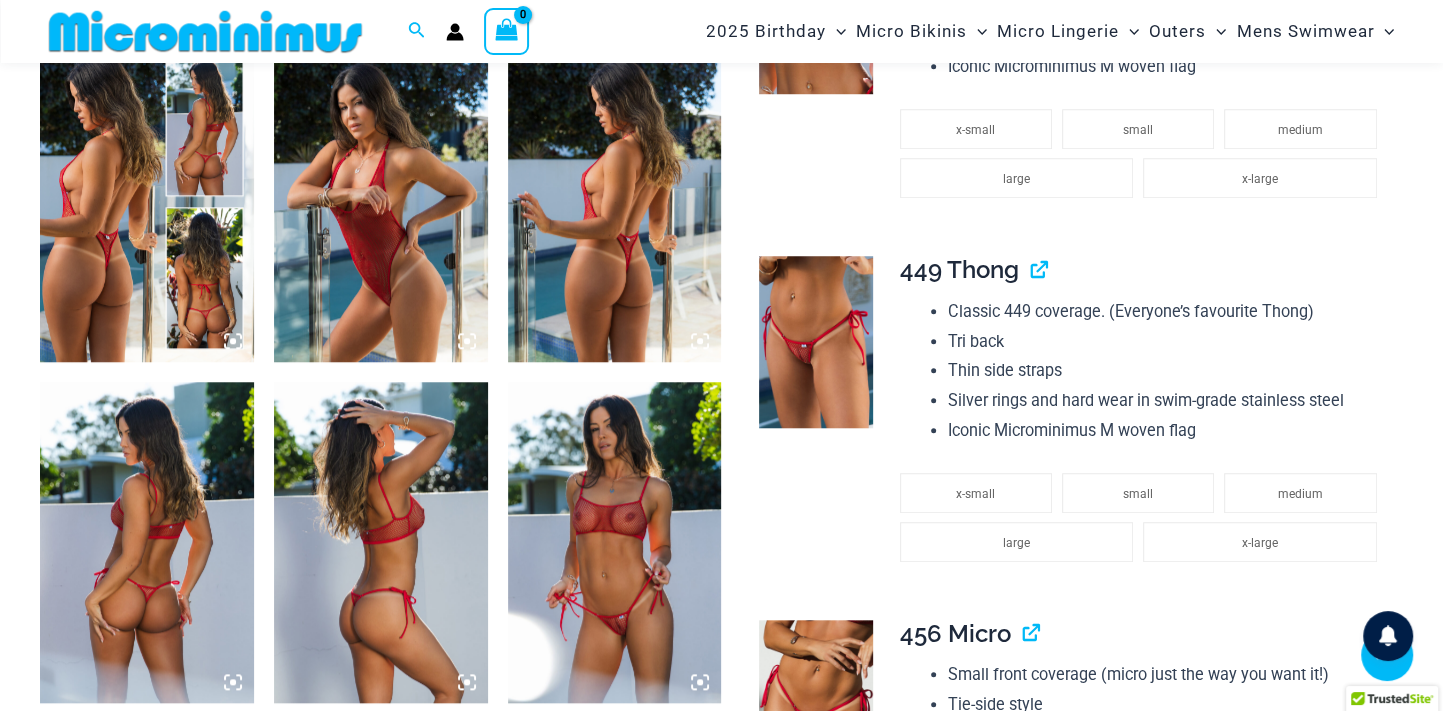 click at bounding box center [147, 202] 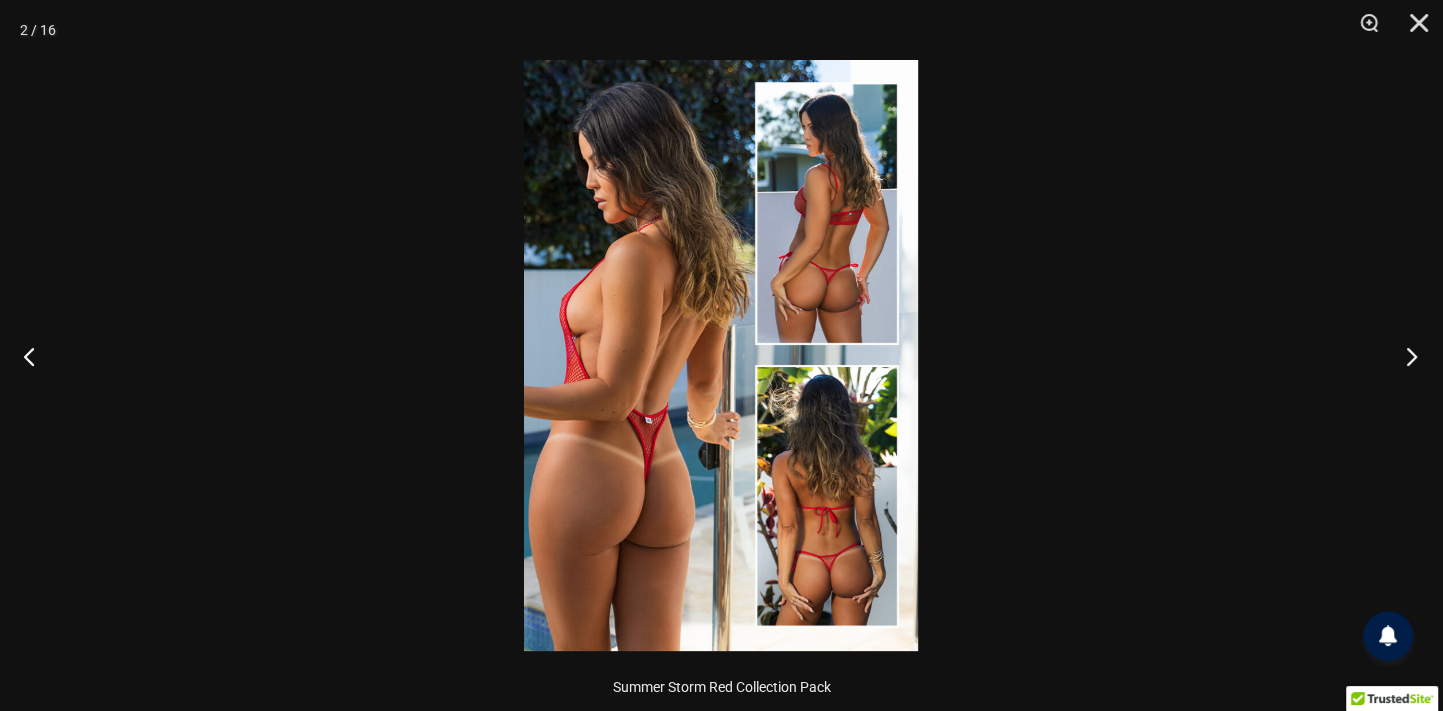click at bounding box center (1405, 356) 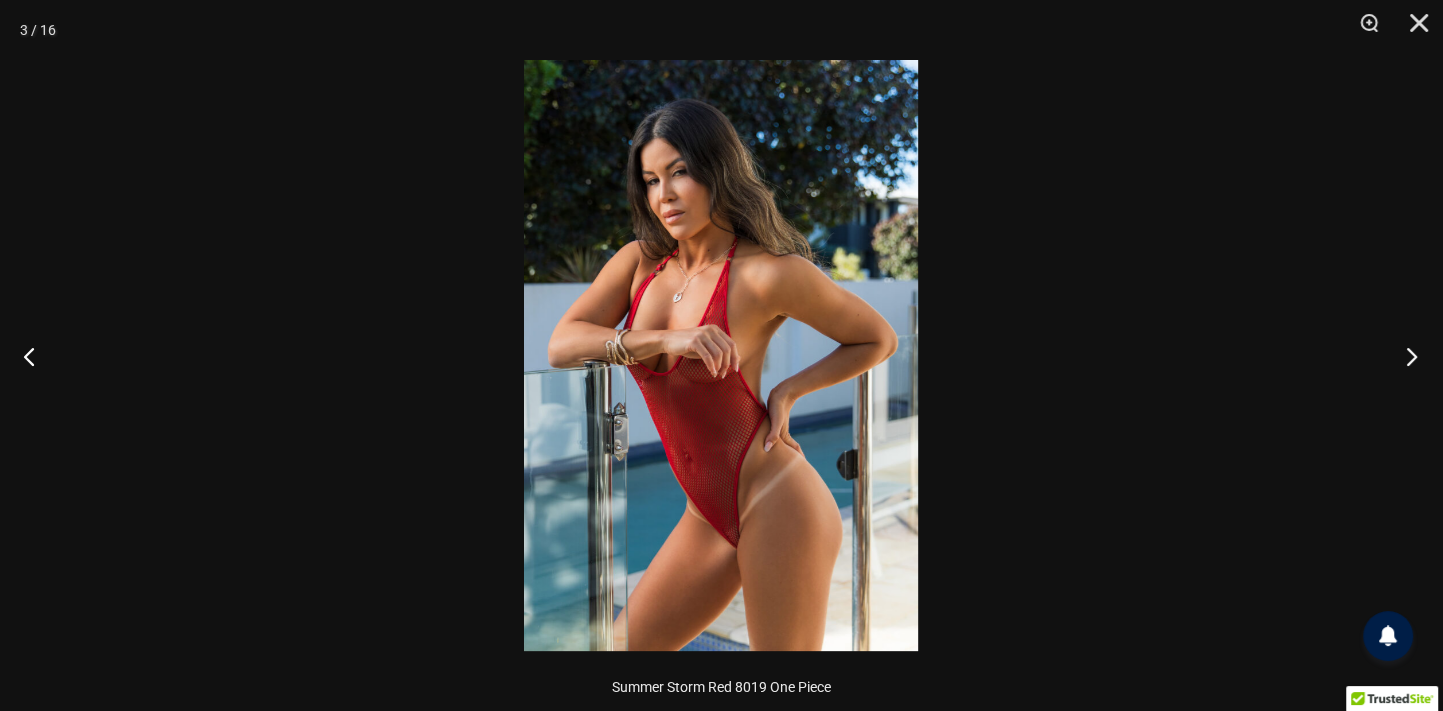 click at bounding box center (1405, 356) 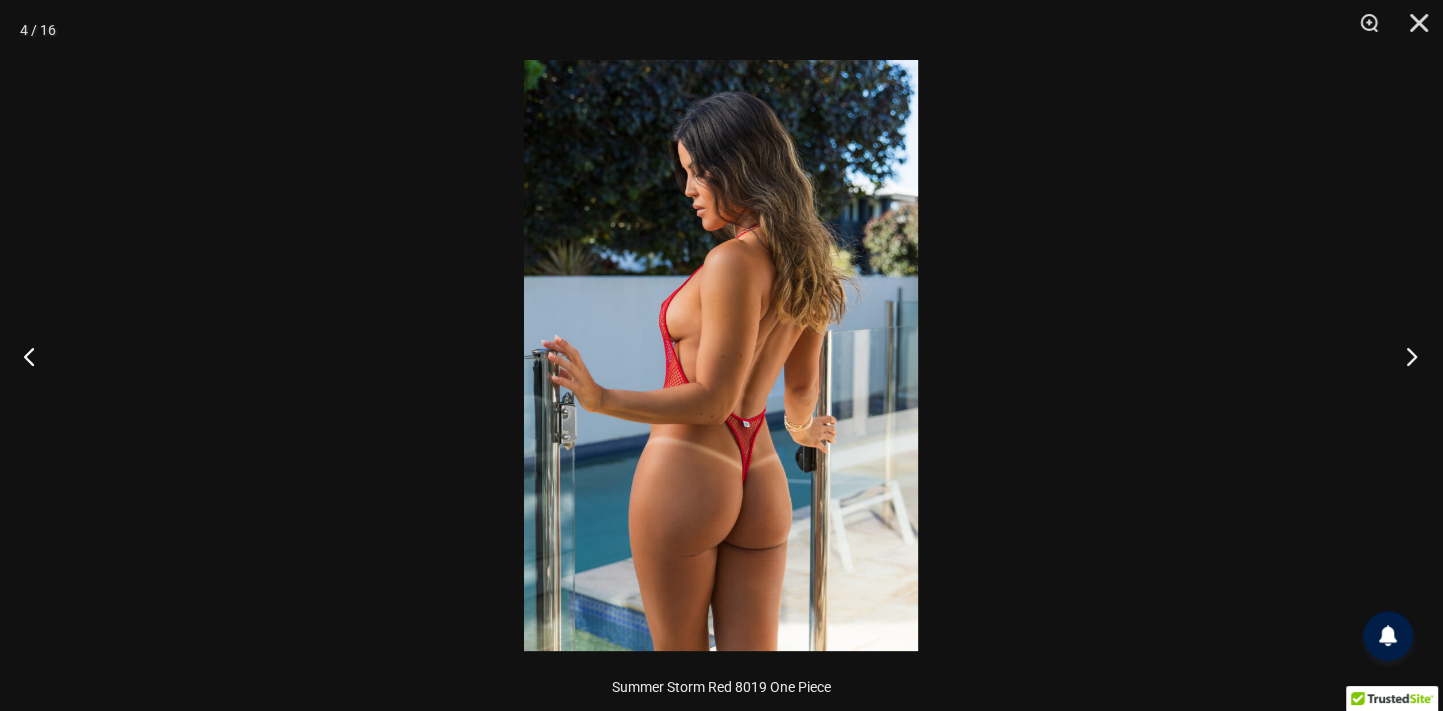 click at bounding box center [1405, 356] 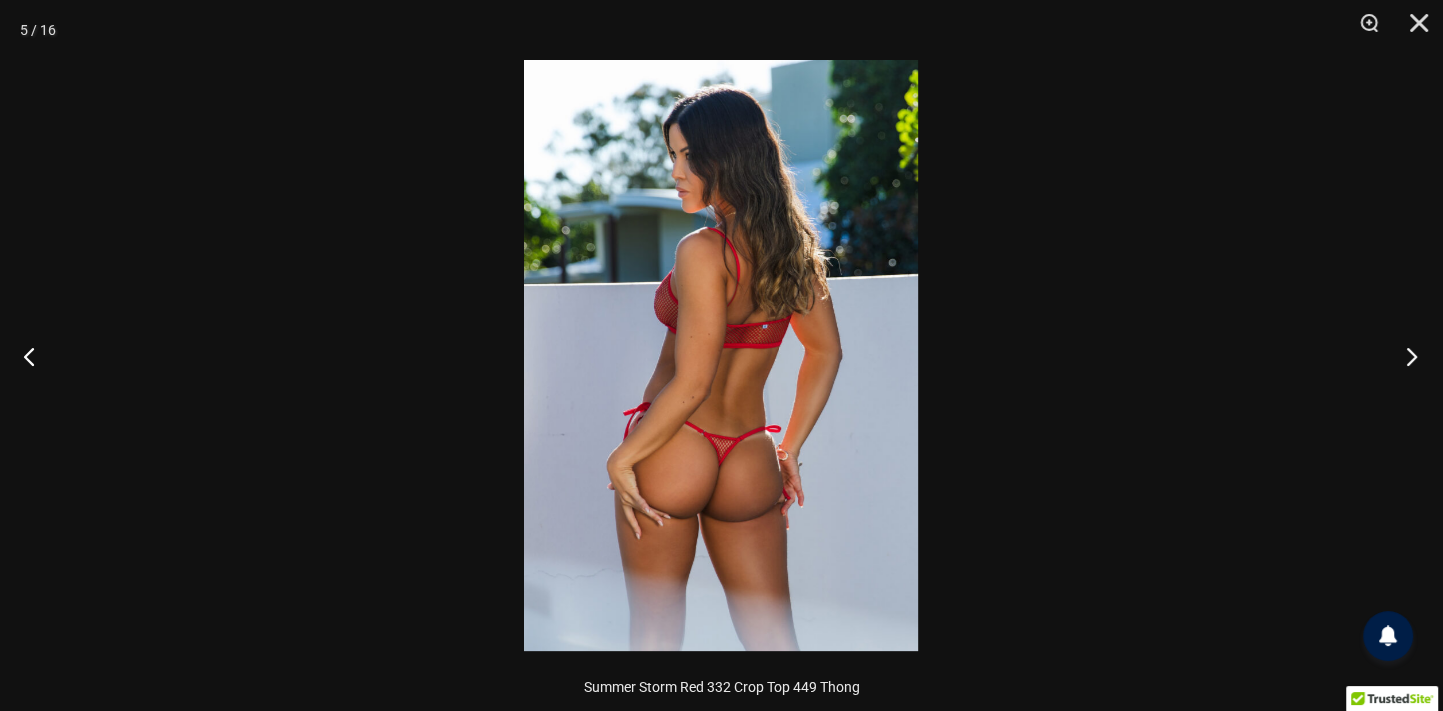 click at bounding box center (1405, 356) 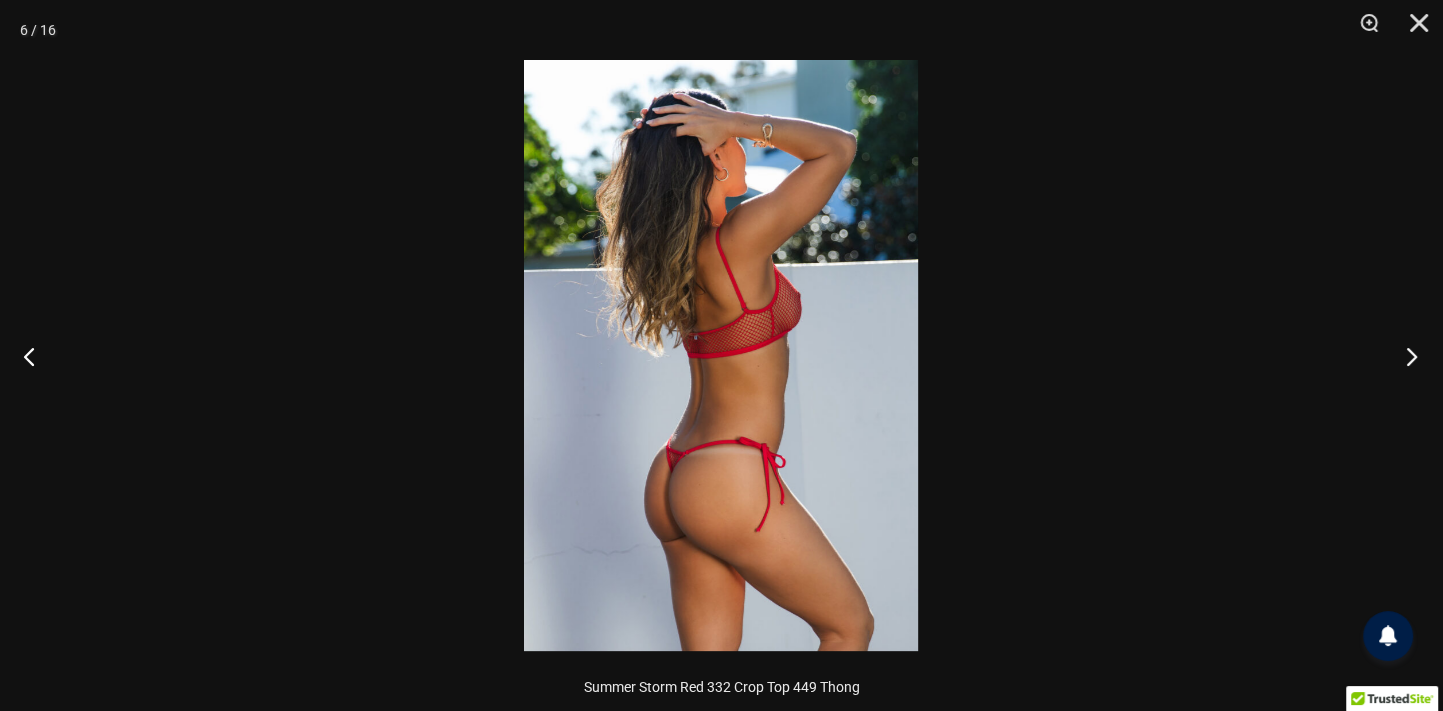 click at bounding box center [1405, 356] 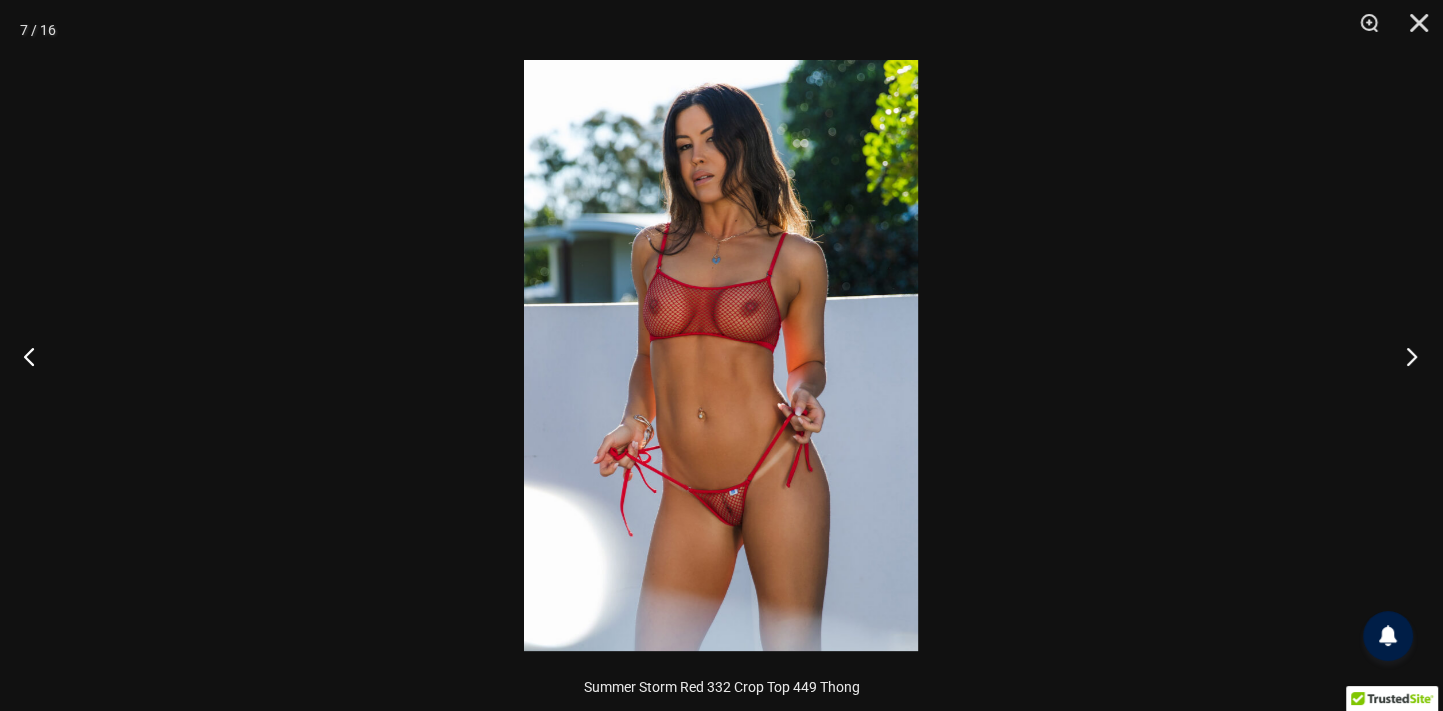 click at bounding box center [1405, 356] 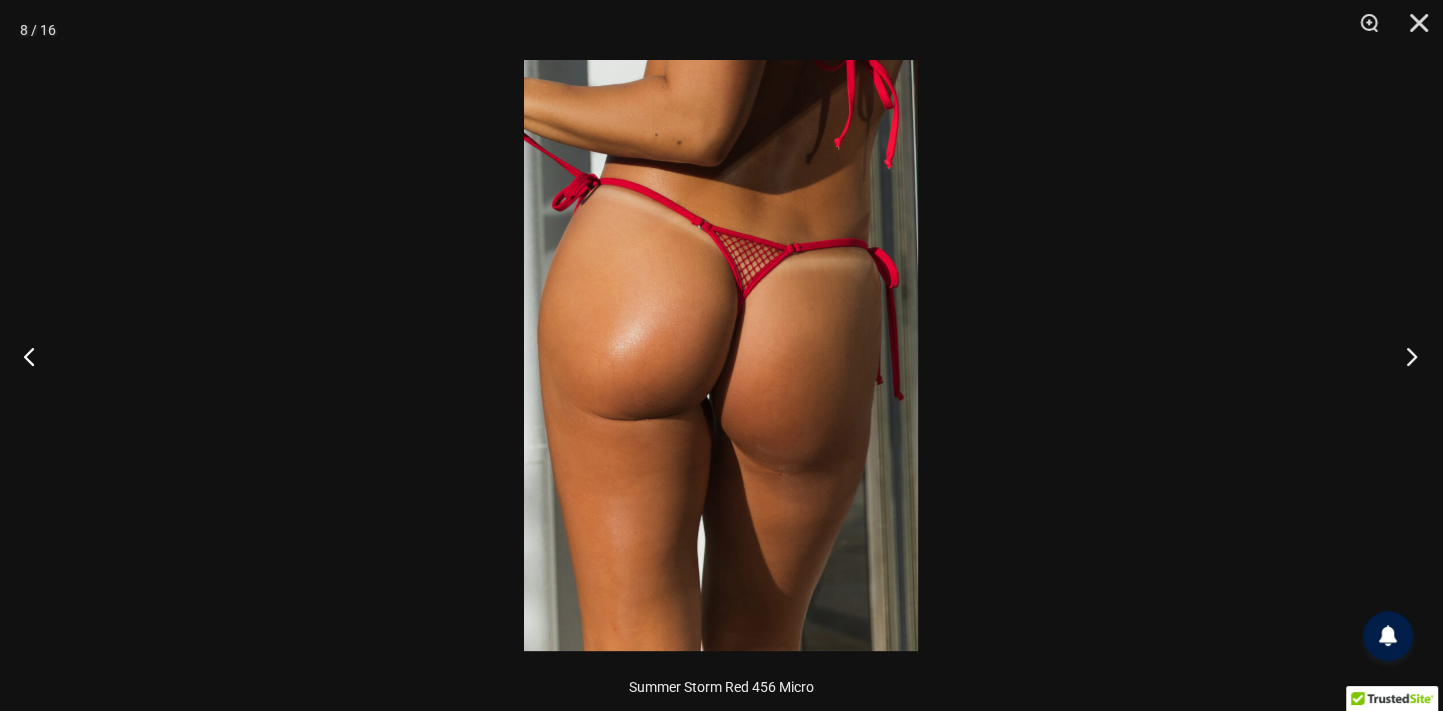 click at bounding box center (1405, 356) 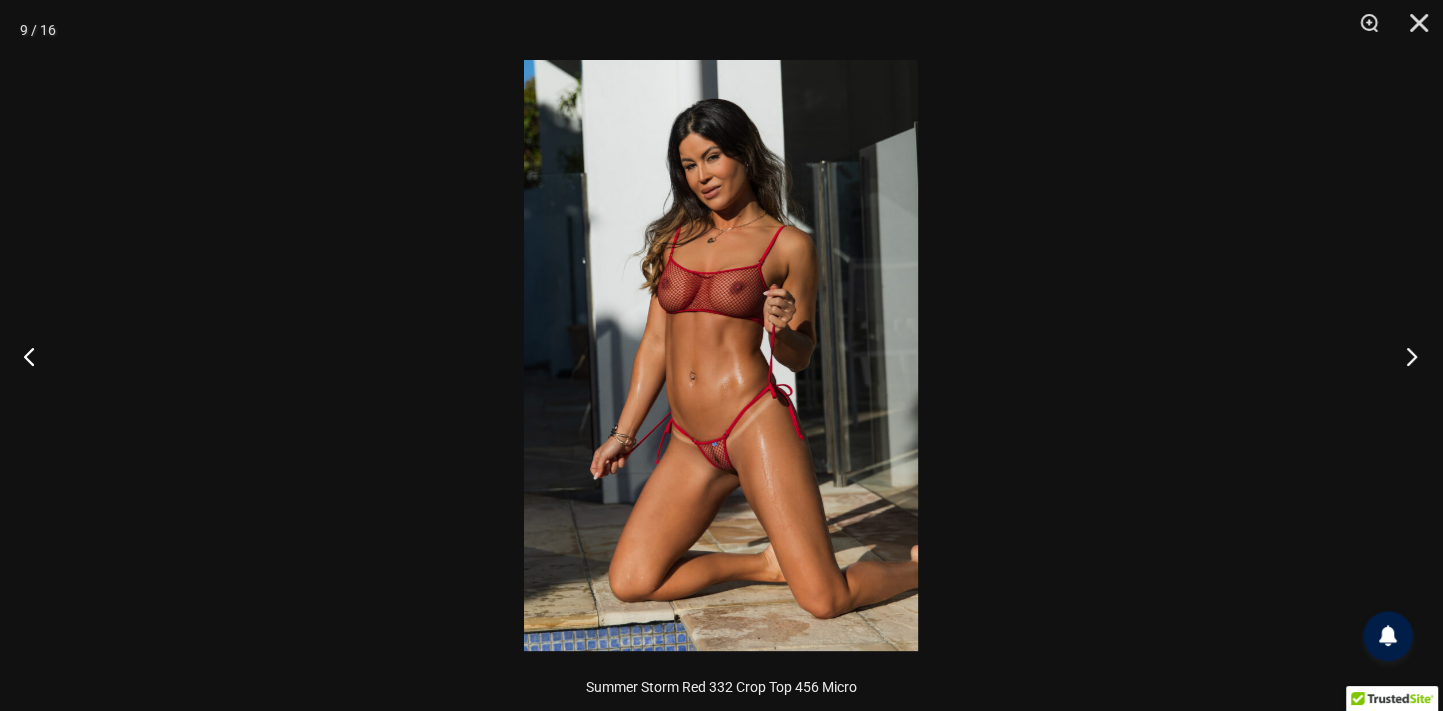 click at bounding box center [1405, 356] 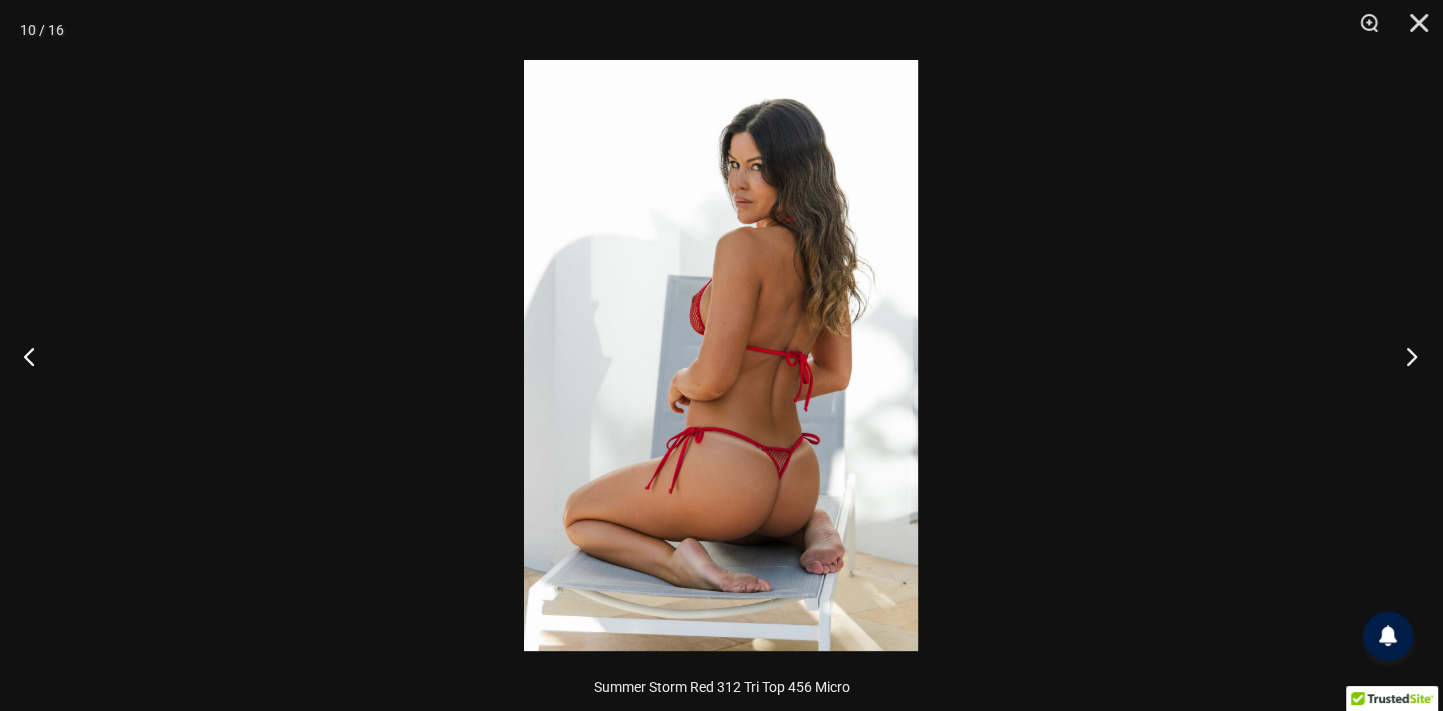 click at bounding box center [1405, 356] 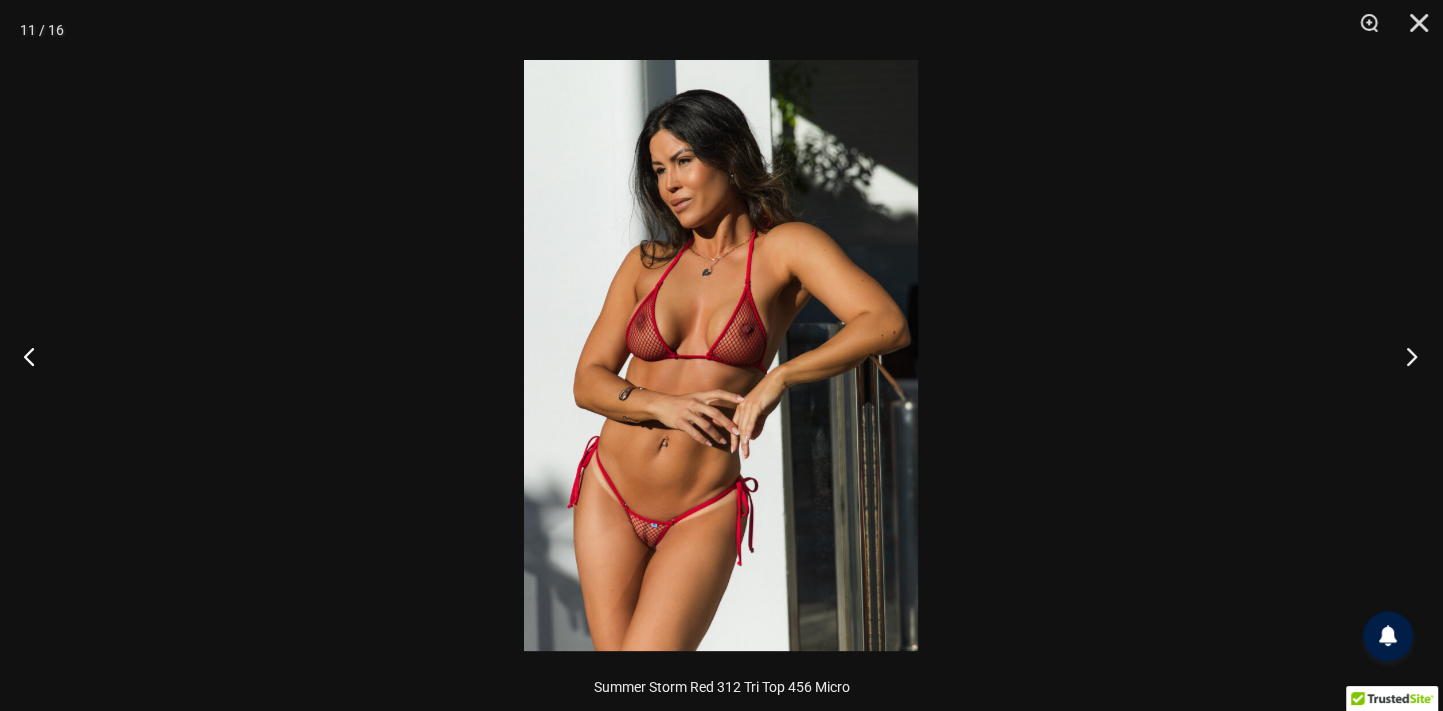 click at bounding box center (1405, 356) 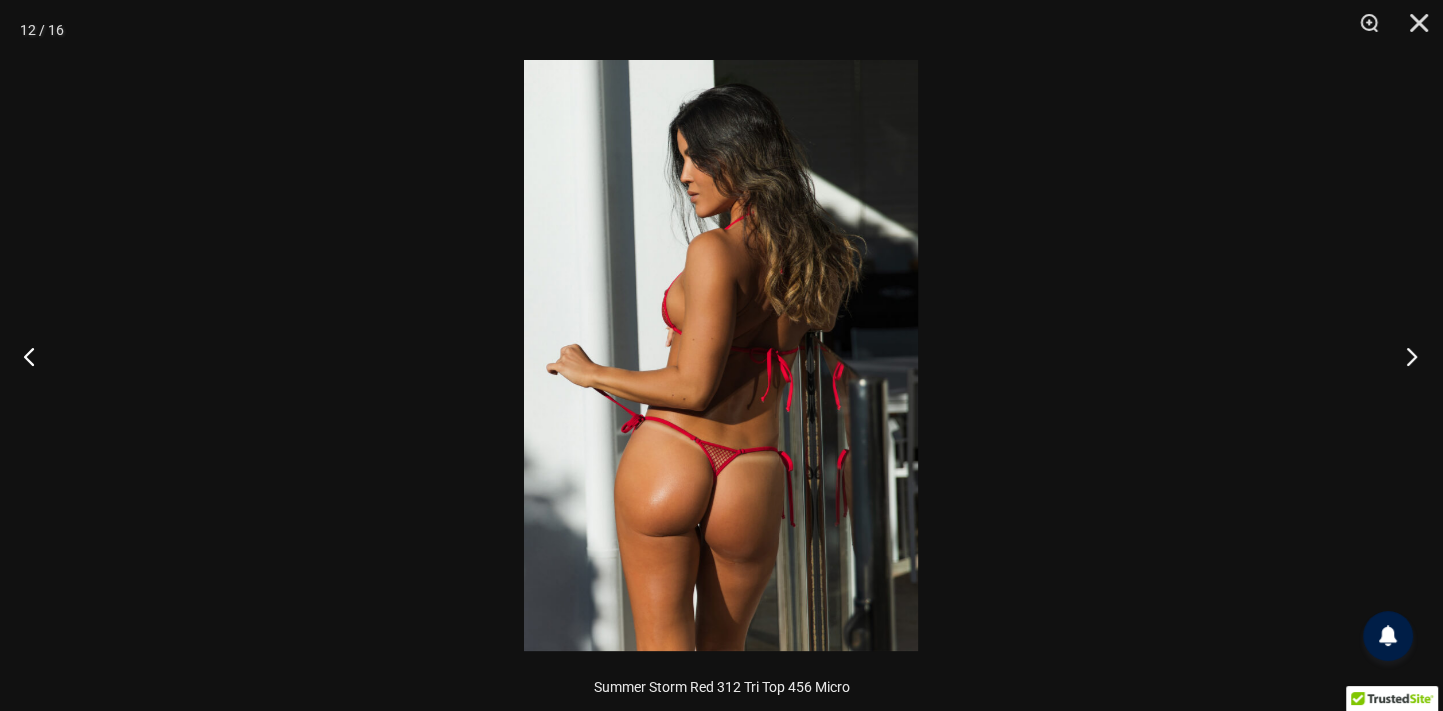 click at bounding box center [1405, 356] 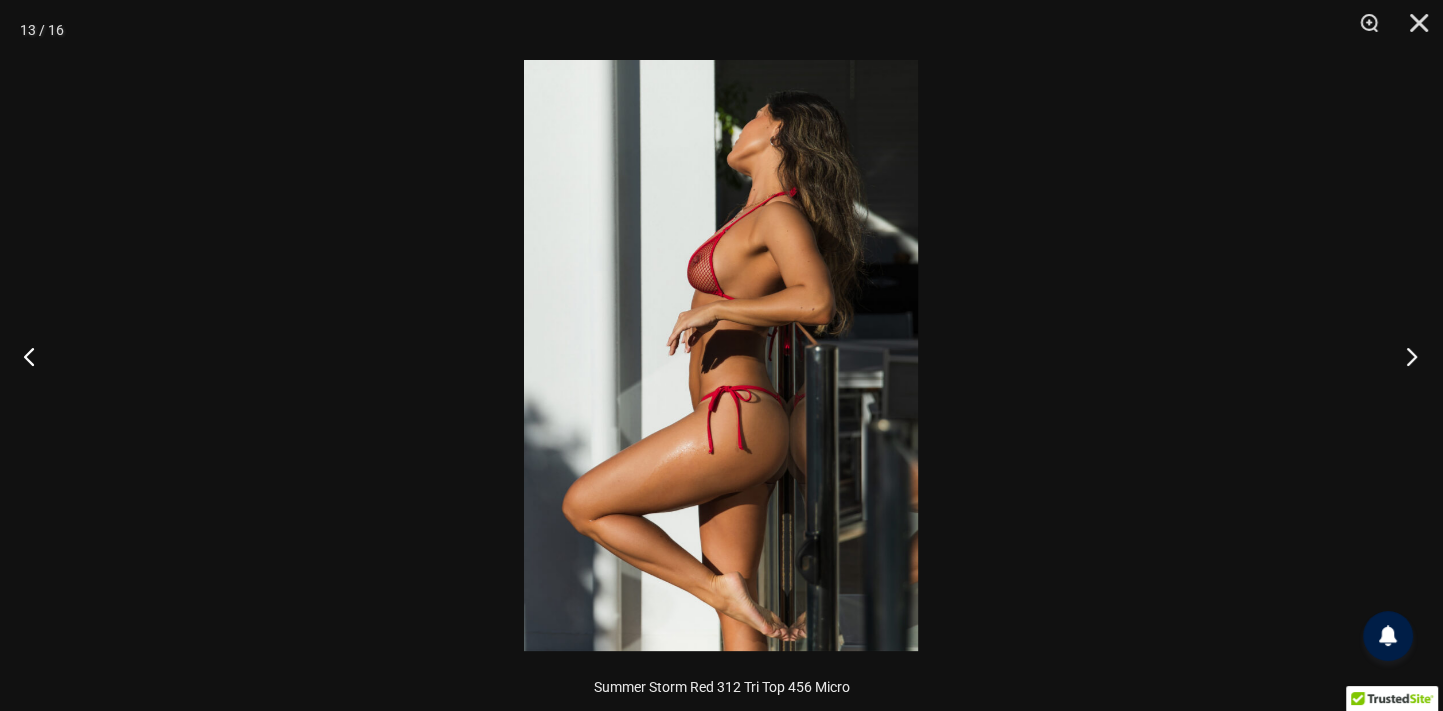 click at bounding box center (1405, 356) 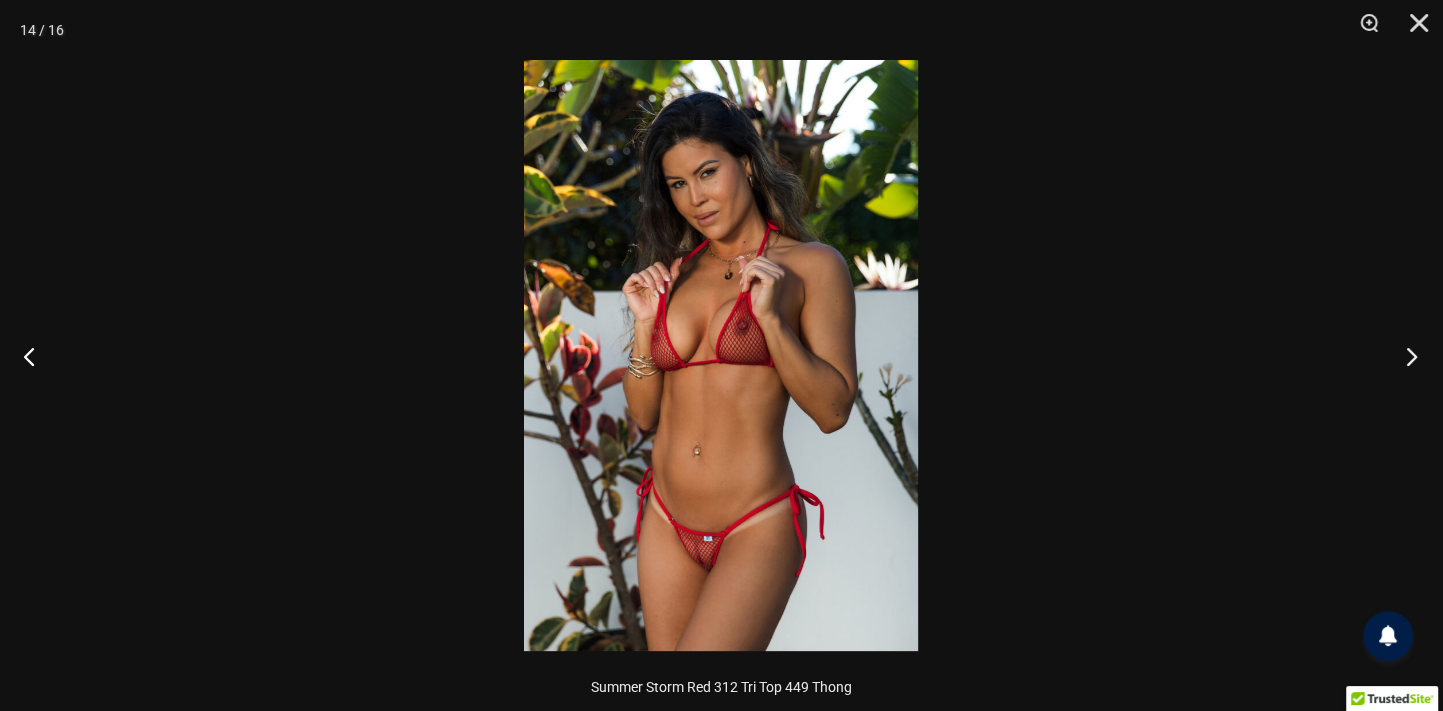 click at bounding box center [1405, 356] 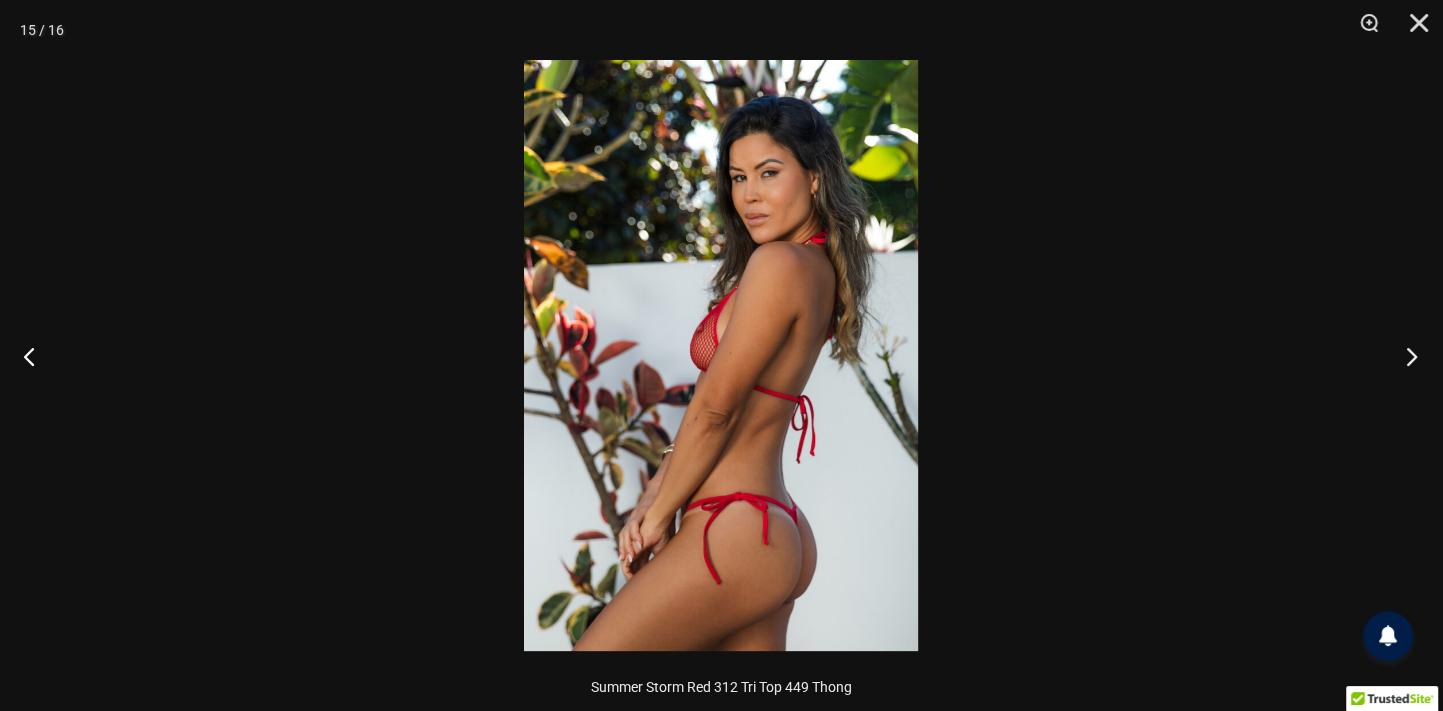 click at bounding box center (1405, 356) 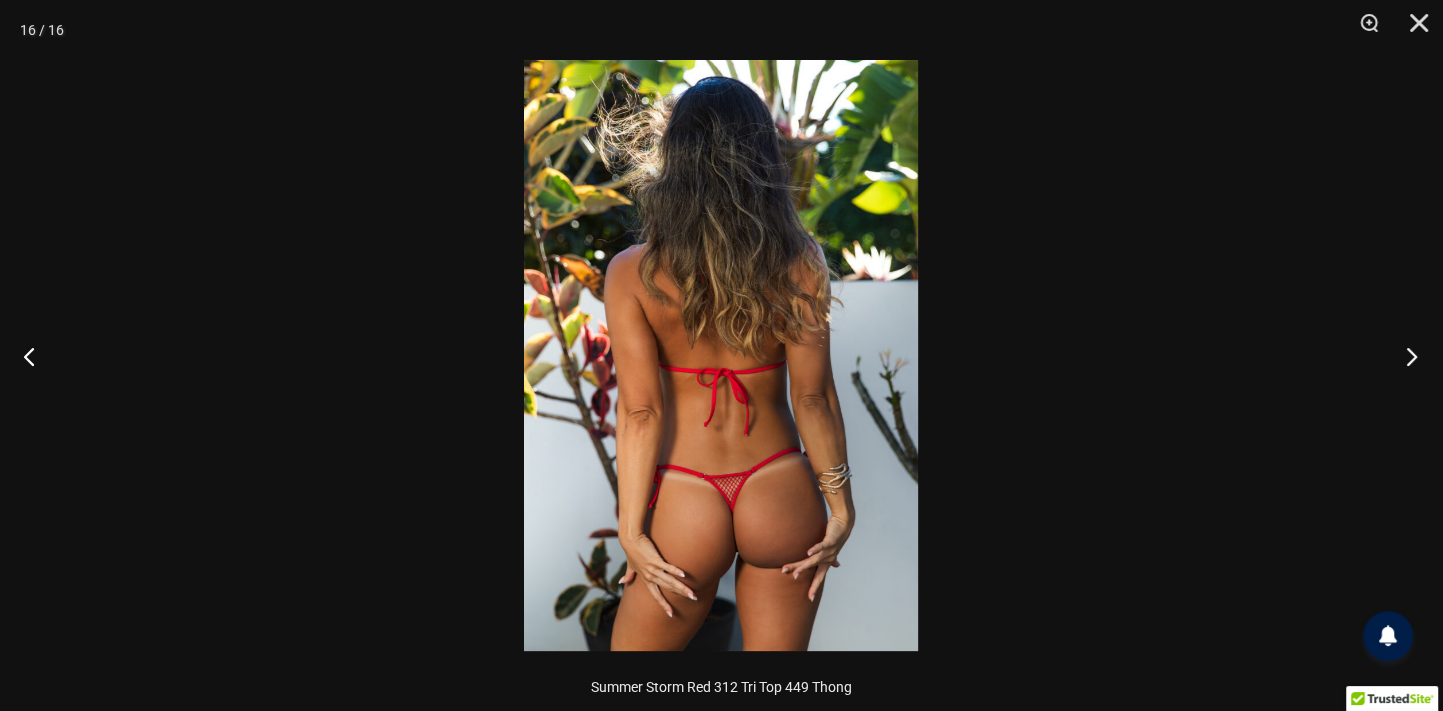 click at bounding box center [1405, 356] 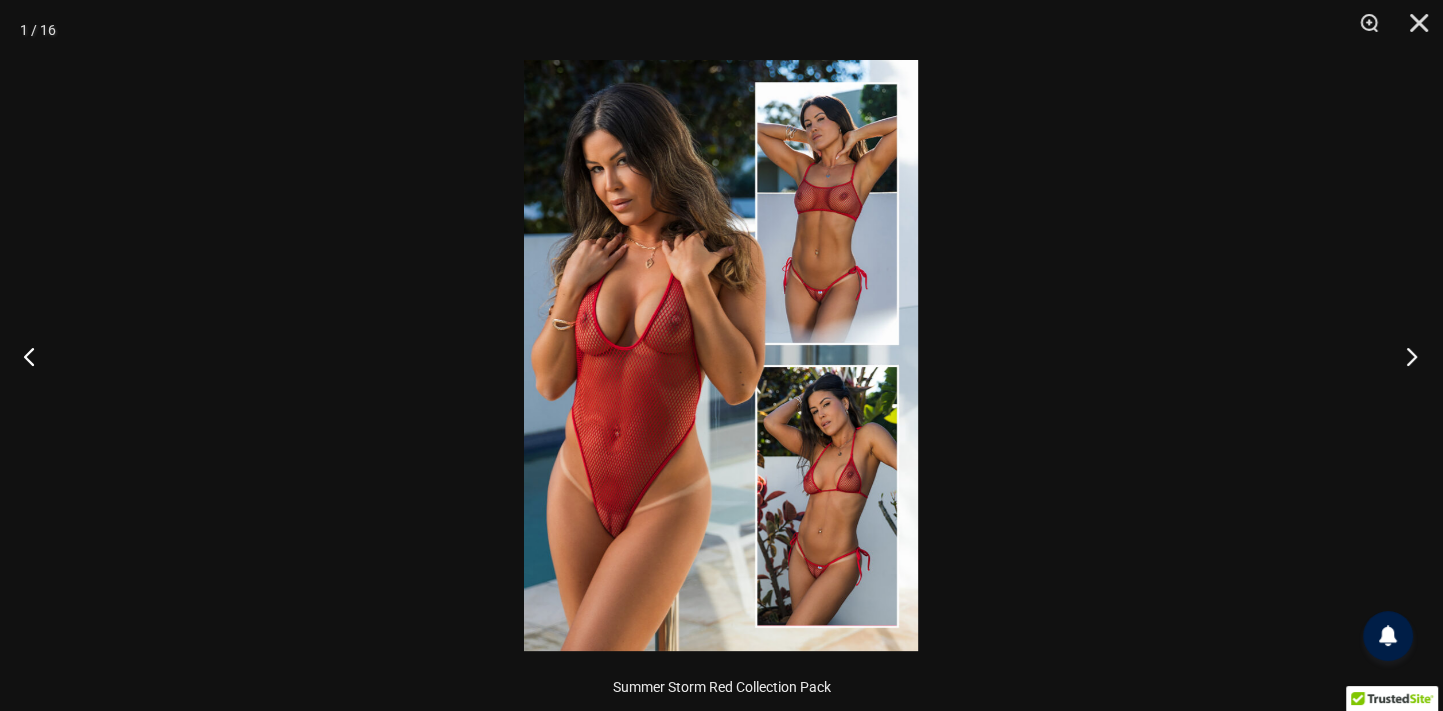 click at bounding box center [1405, 356] 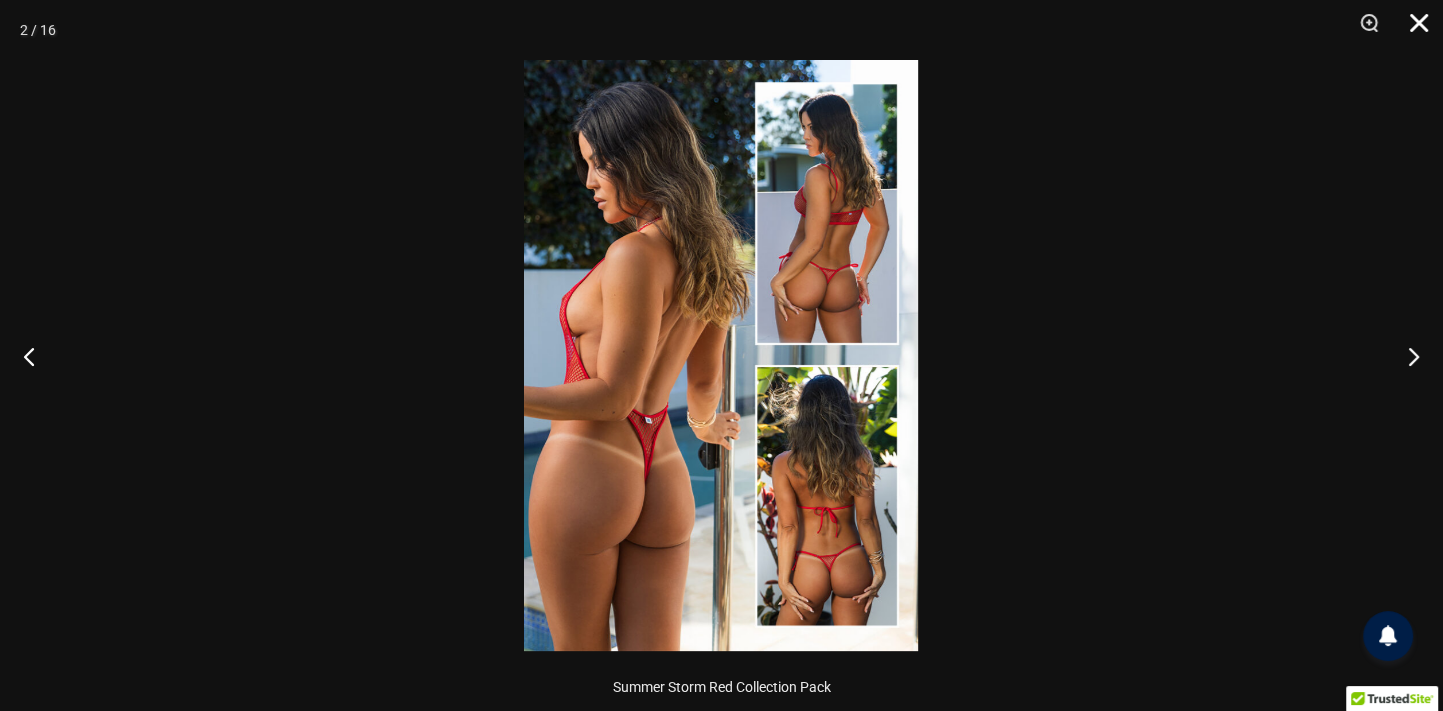 click at bounding box center (1412, 30) 